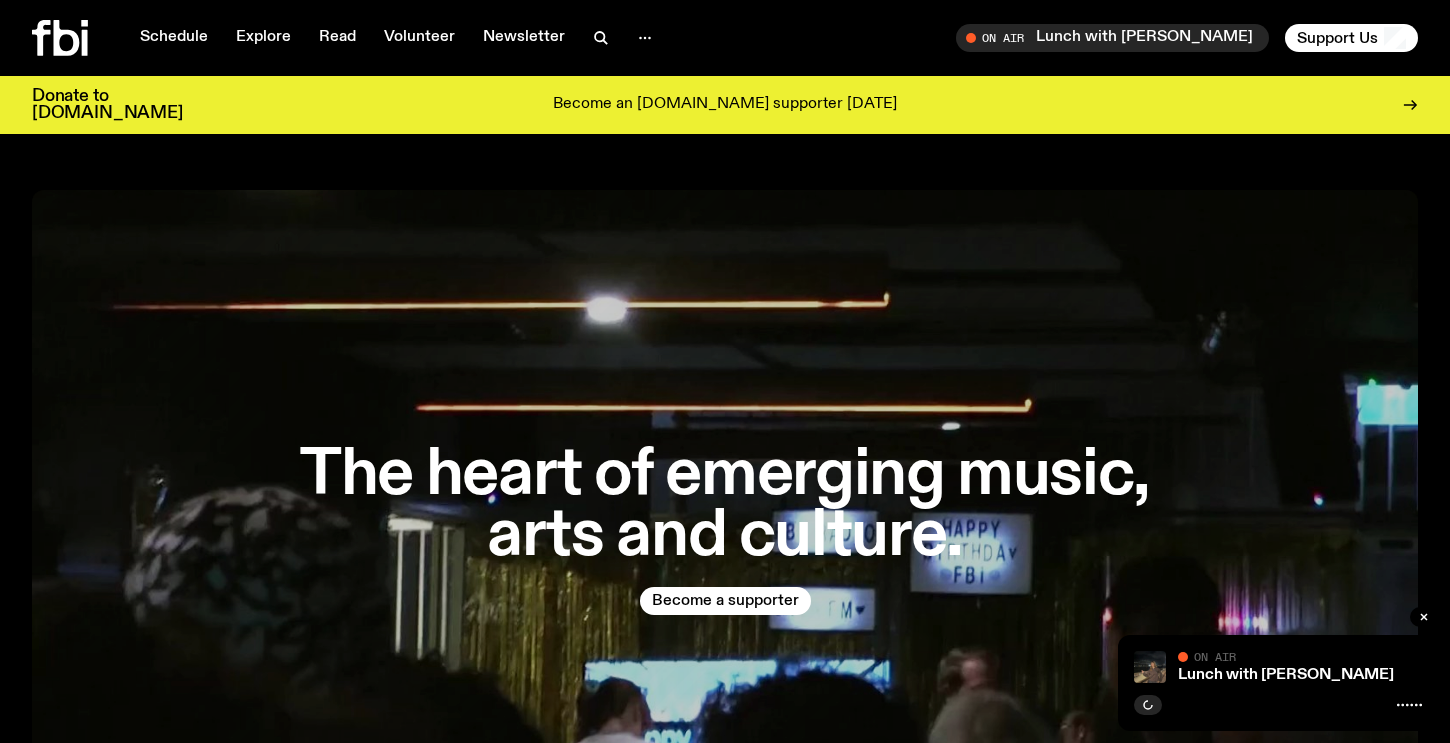 scroll, scrollTop: 0, scrollLeft: 0, axis: both 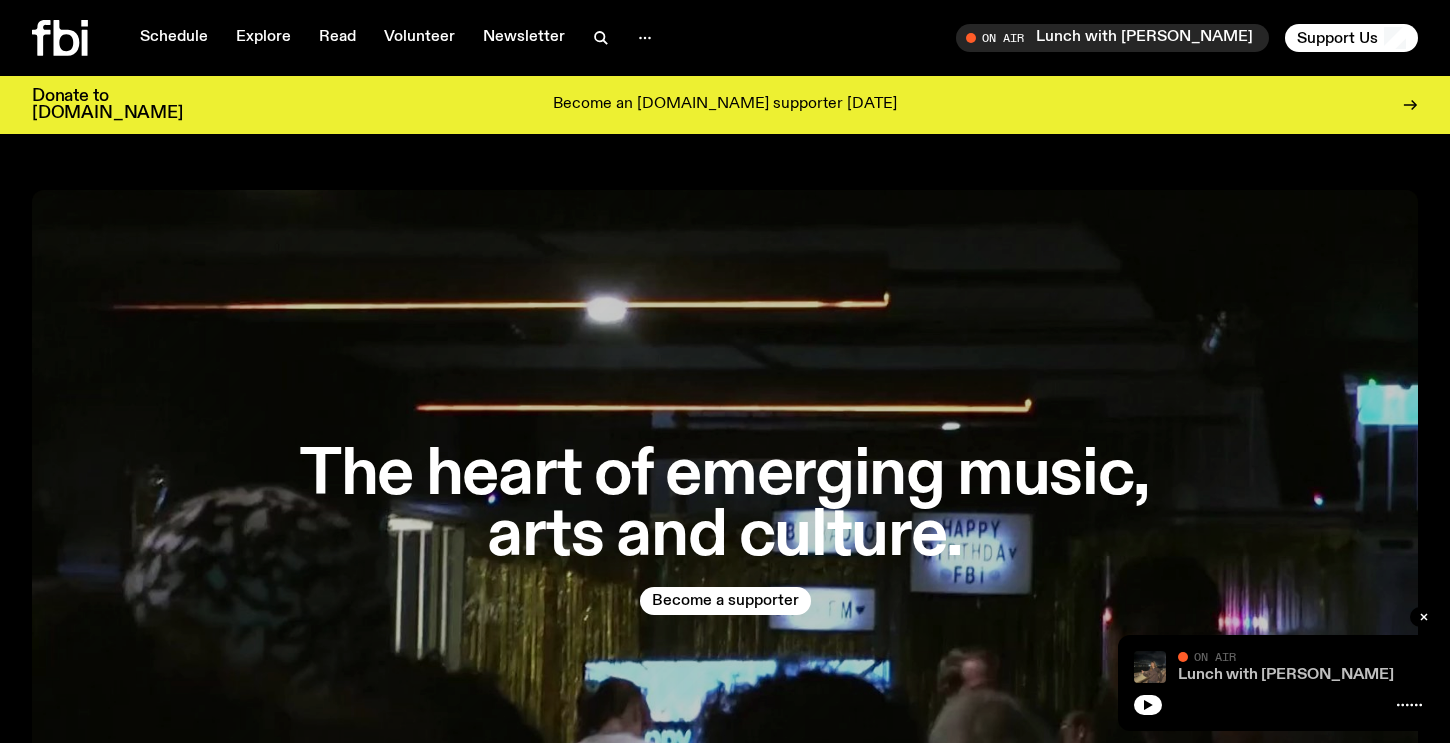 click on "Lunch with Izzy Page" 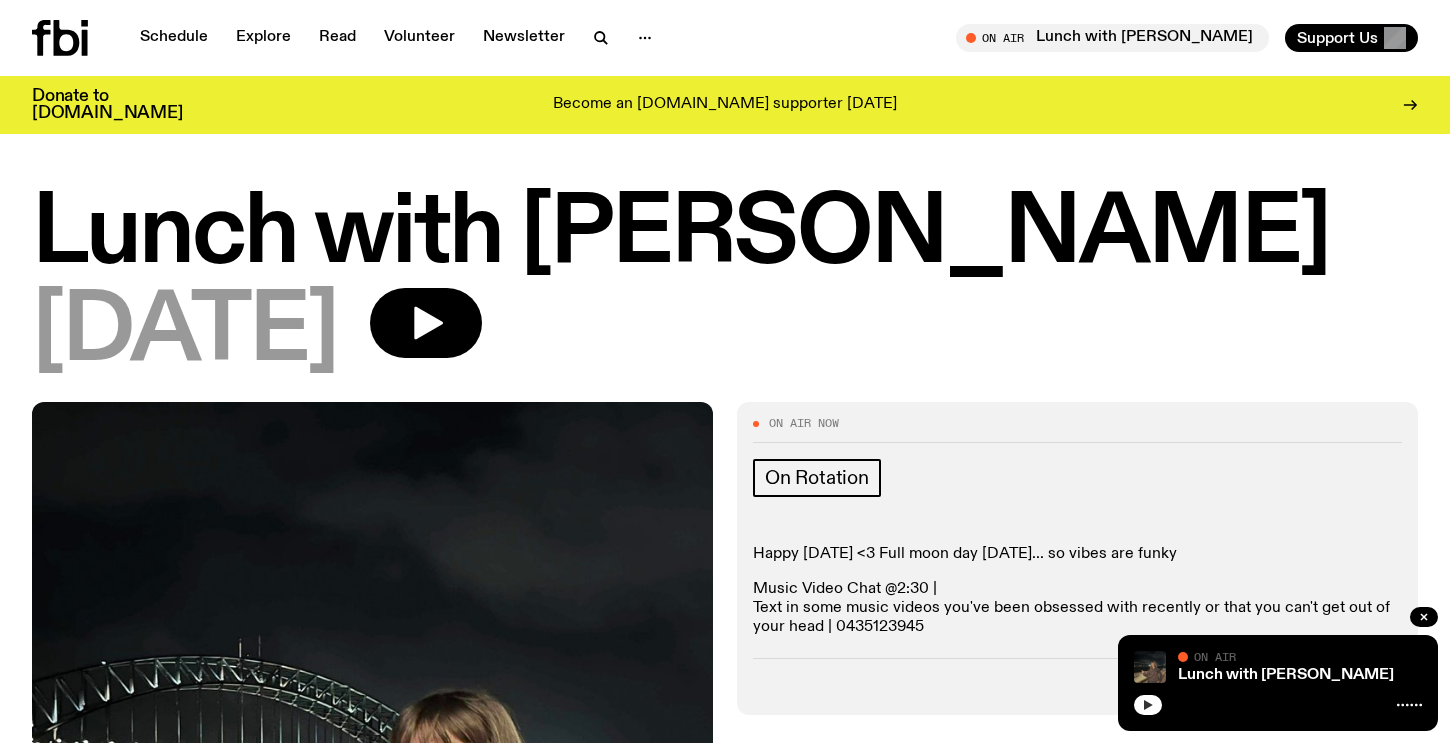 click 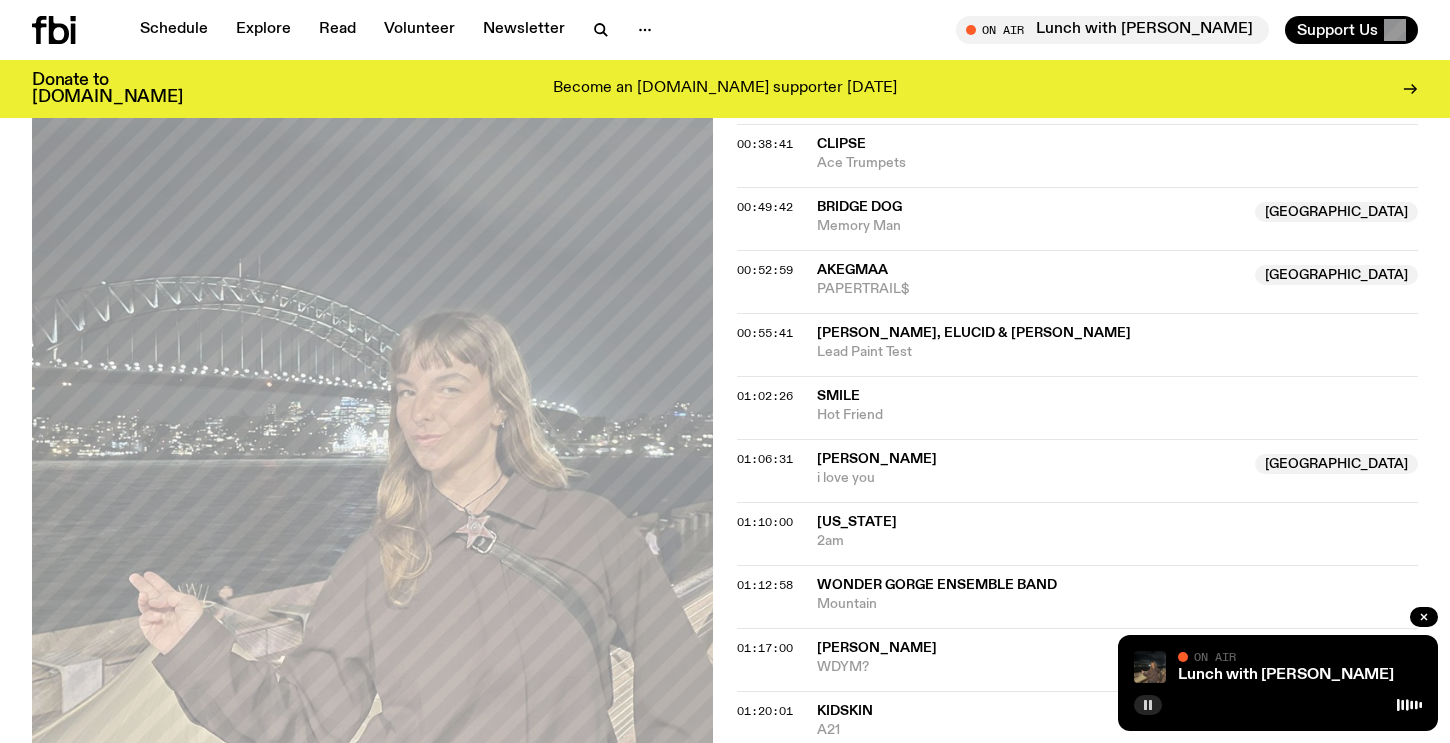 scroll, scrollTop: 0, scrollLeft: 0, axis: both 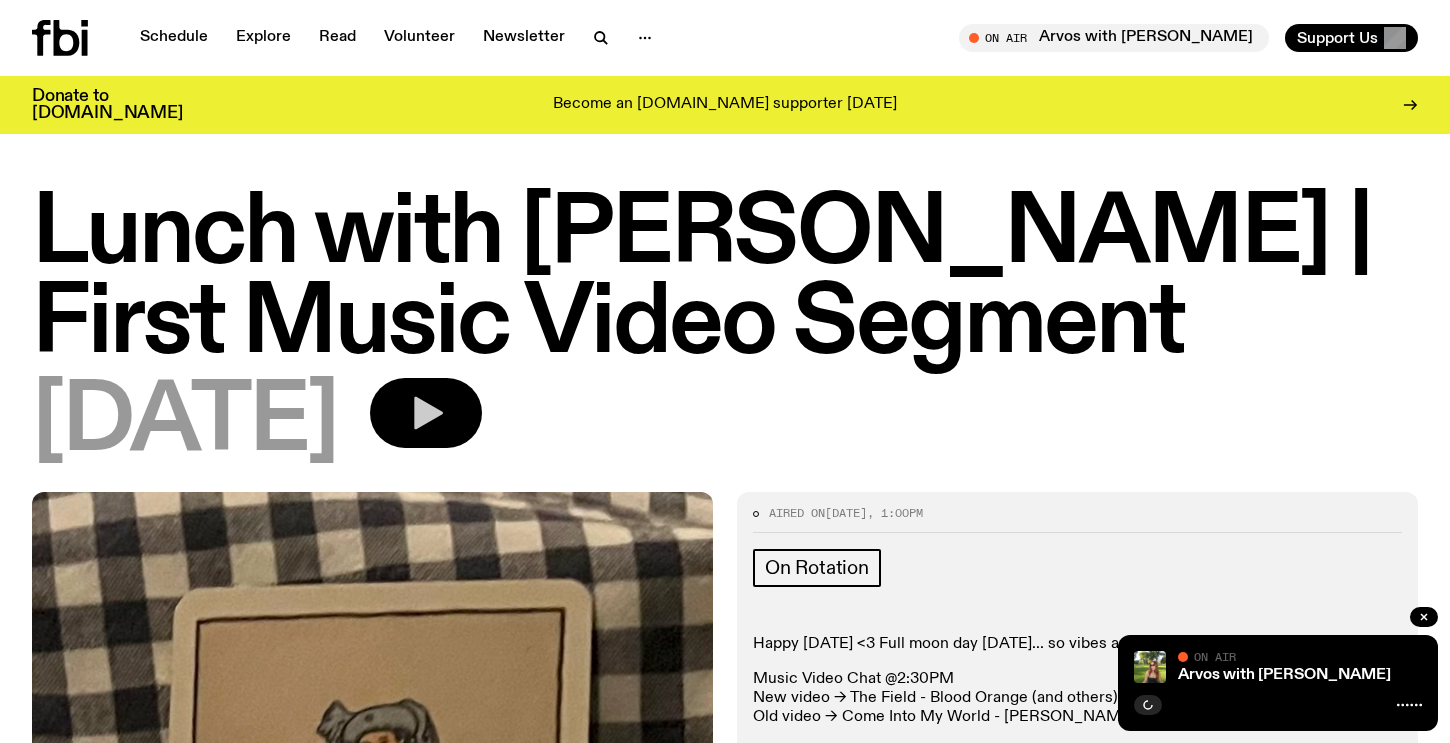 click 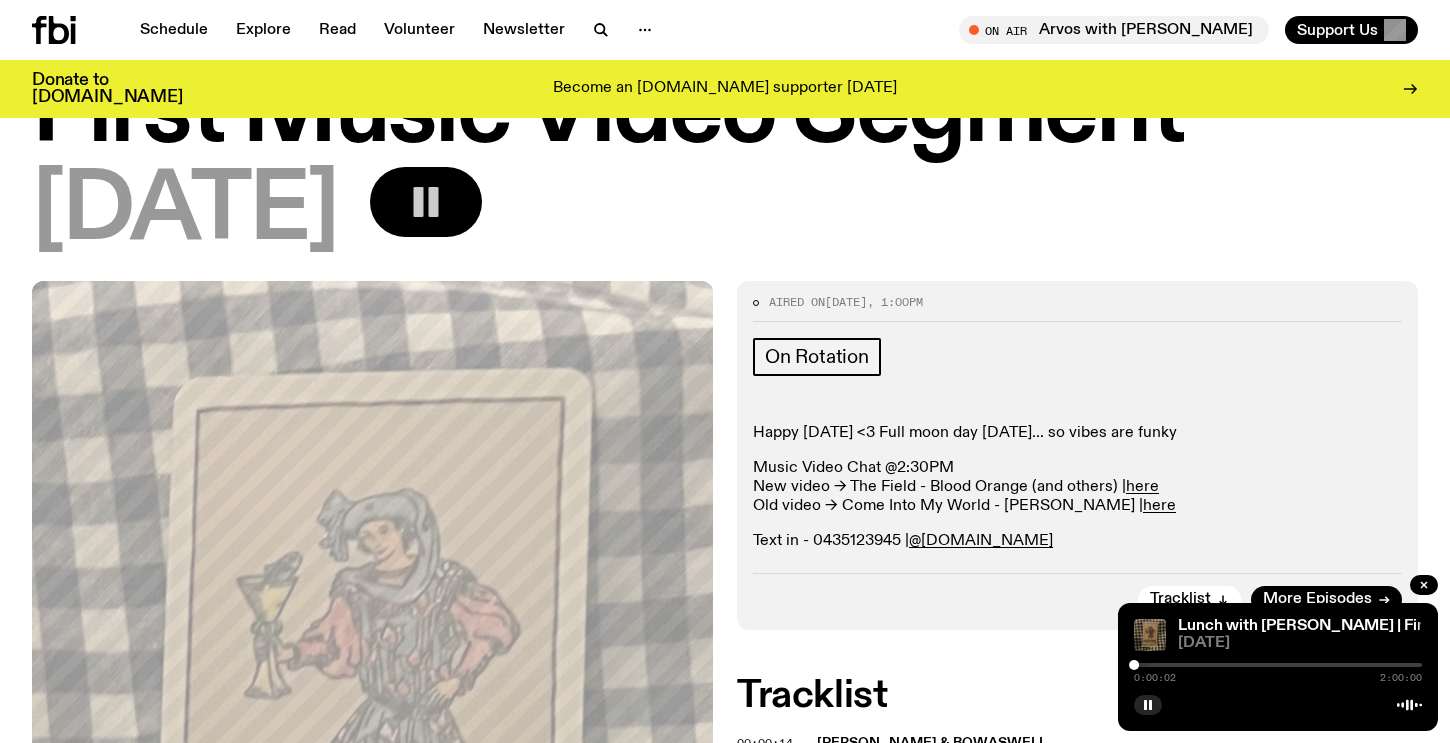 scroll, scrollTop: 0, scrollLeft: 0, axis: both 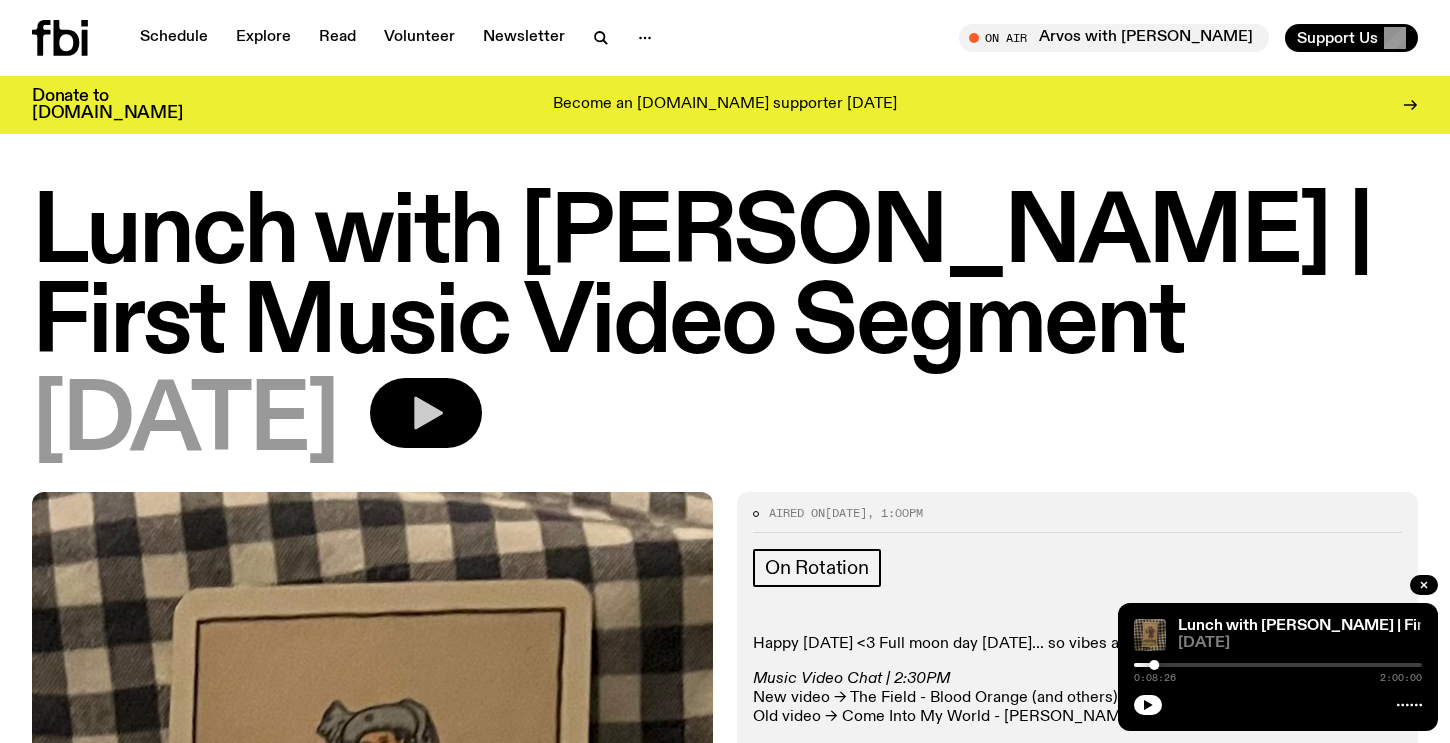 click 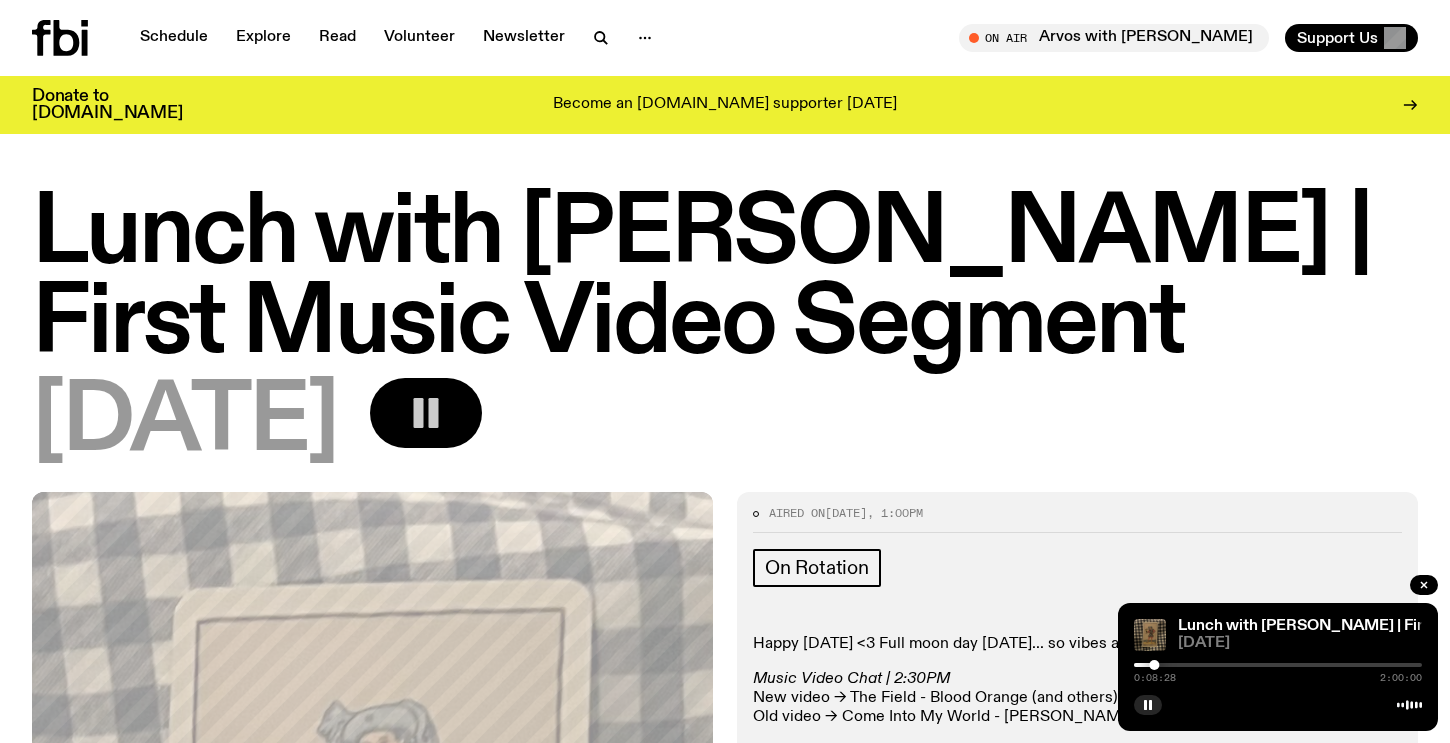 click at bounding box center [80, 38] 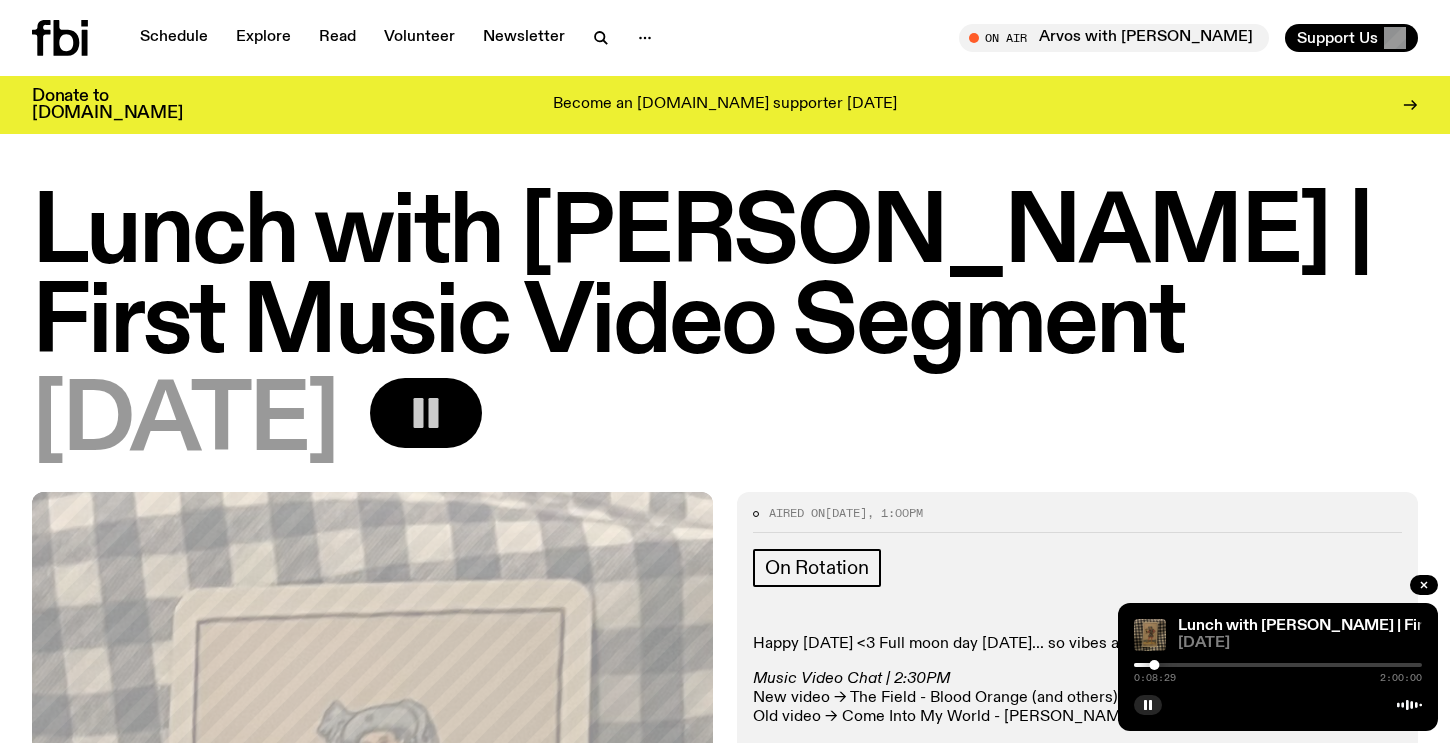click 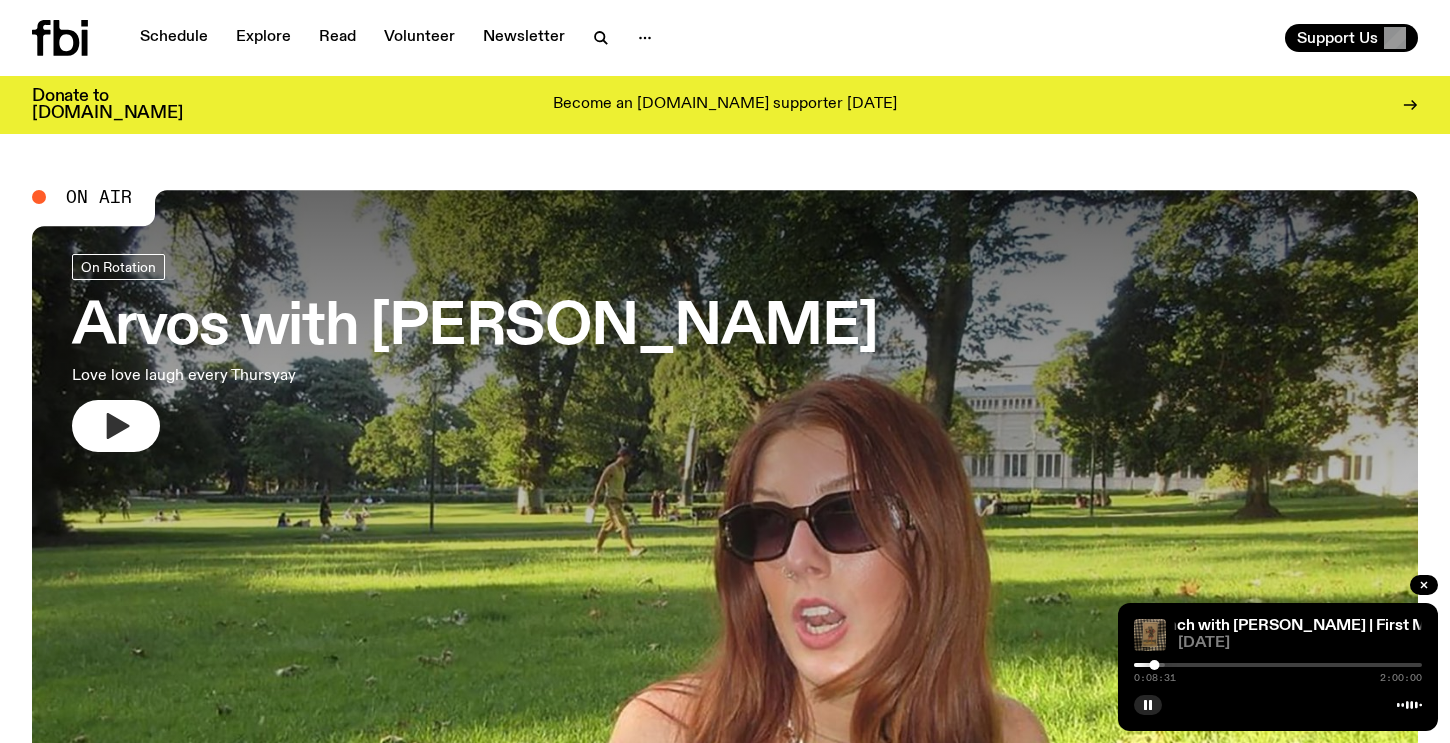click 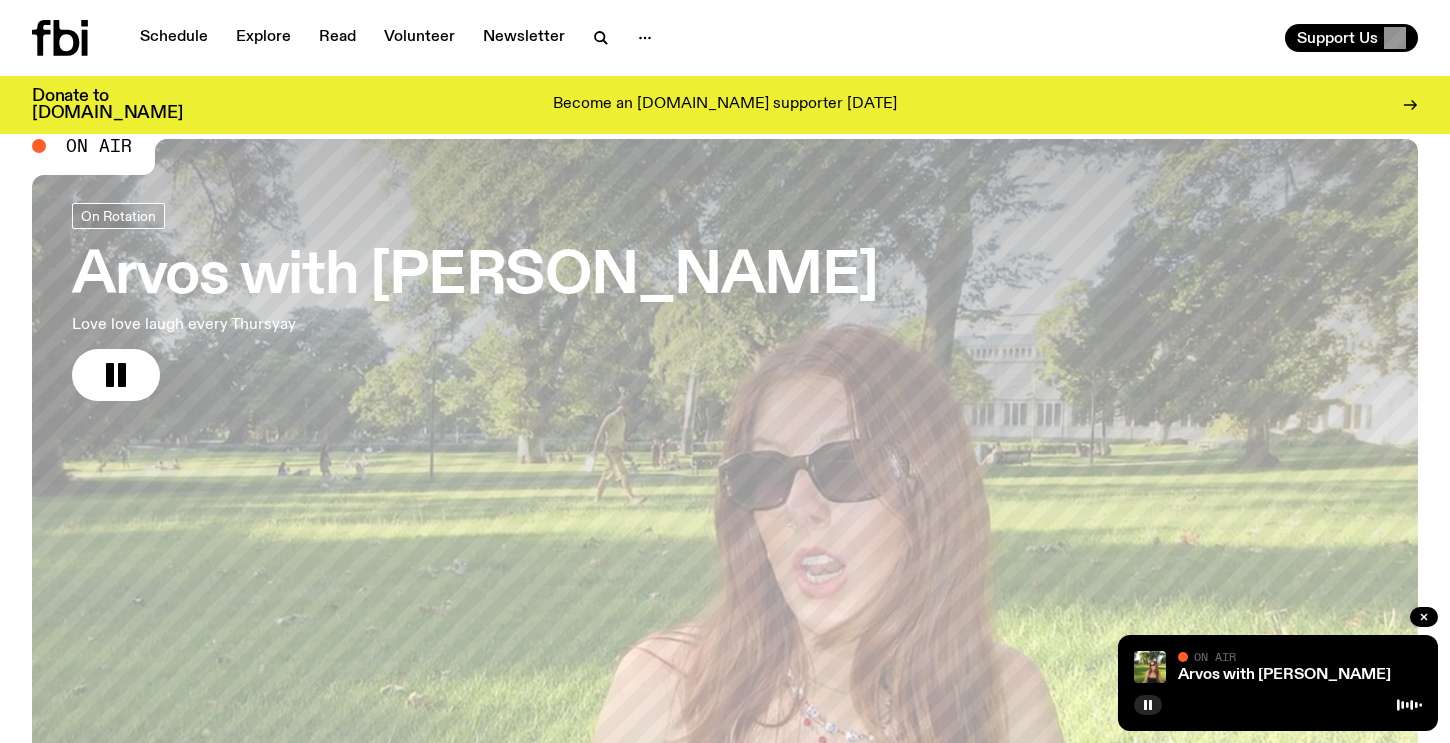 scroll, scrollTop: 0, scrollLeft: 0, axis: both 